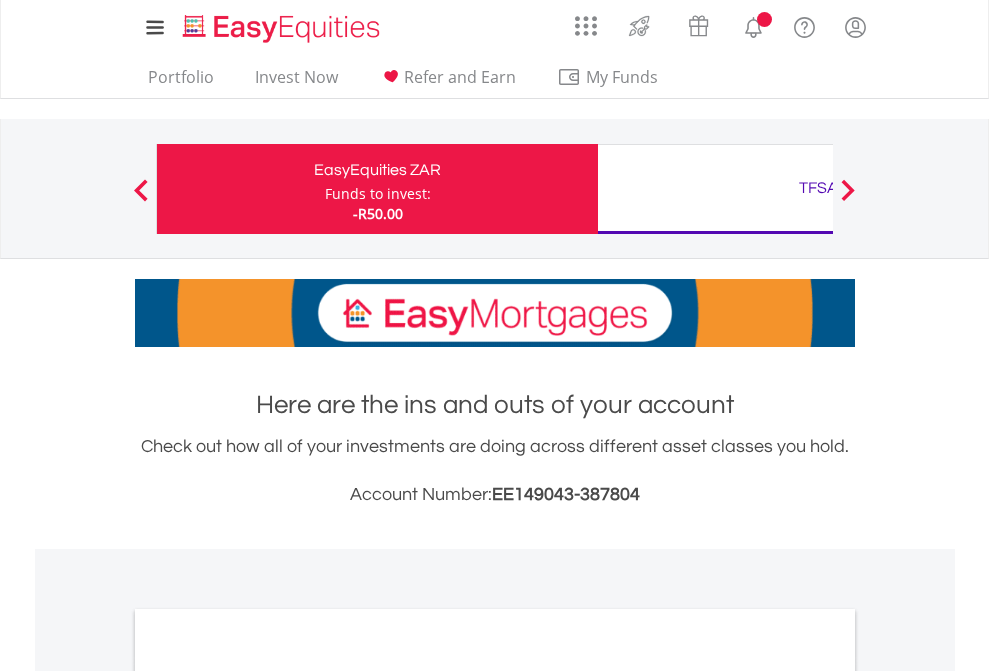 scroll, scrollTop: 0, scrollLeft: 0, axis: both 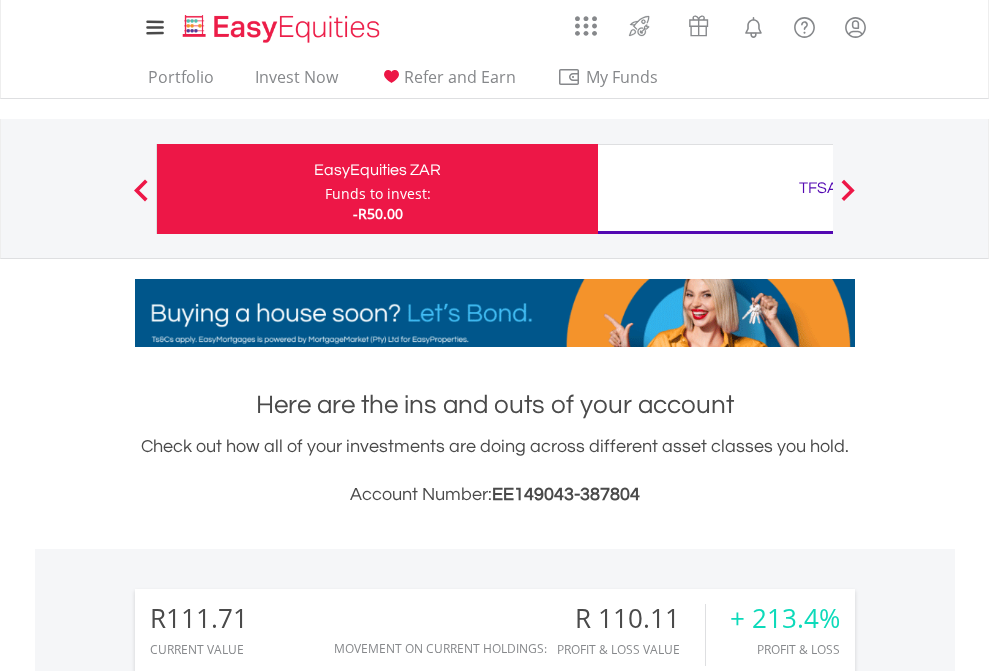 click on "Funds to invest:" at bounding box center (378, 194) 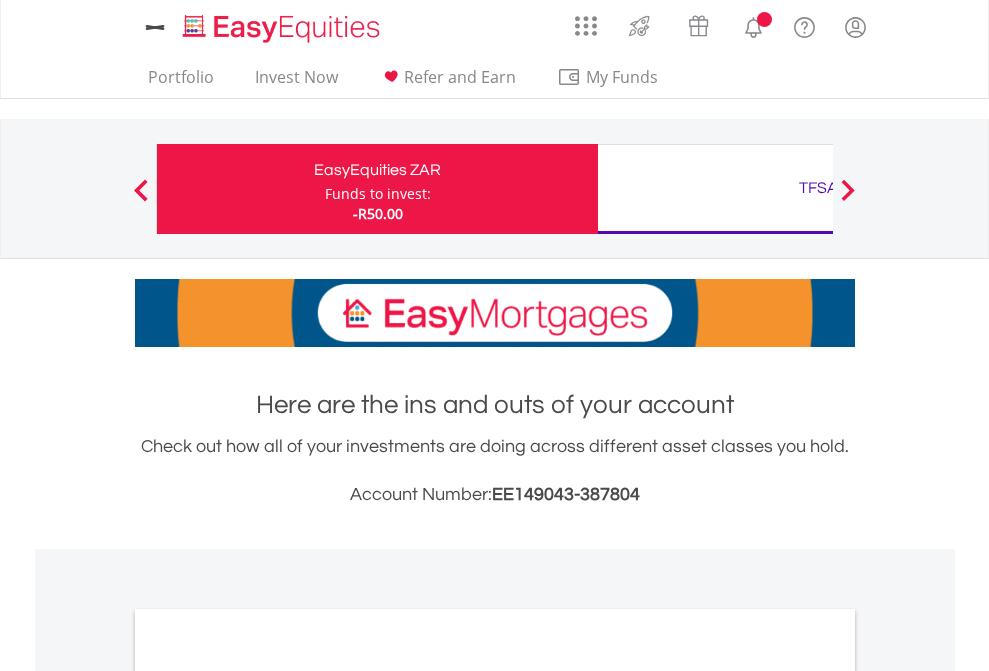 scroll, scrollTop: 0, scrollLeft: 0, axis: both 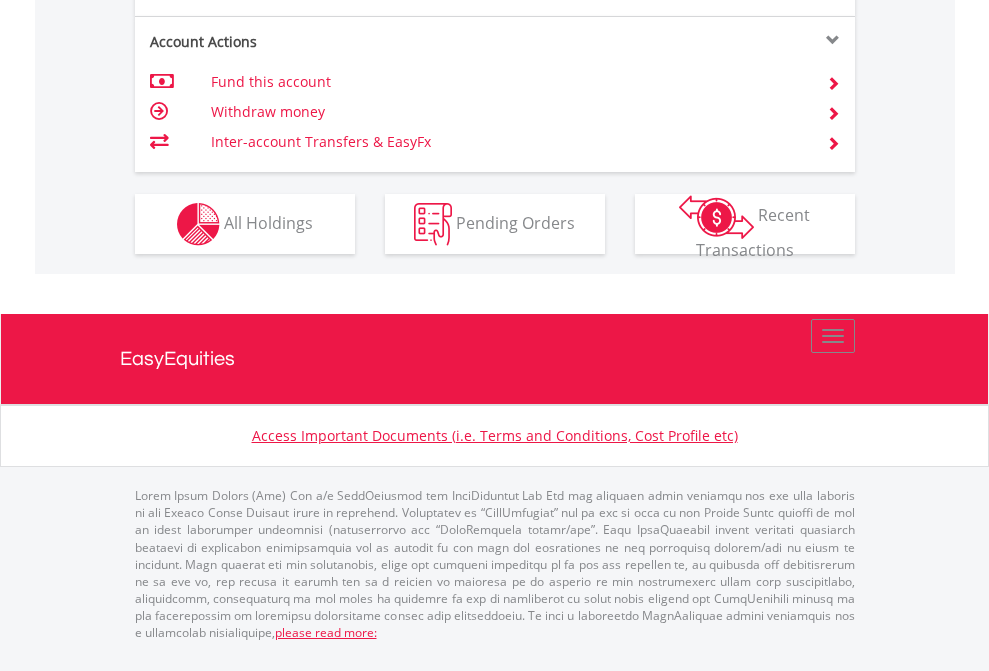 click on "Investment types" at bounding box center [706, -337] 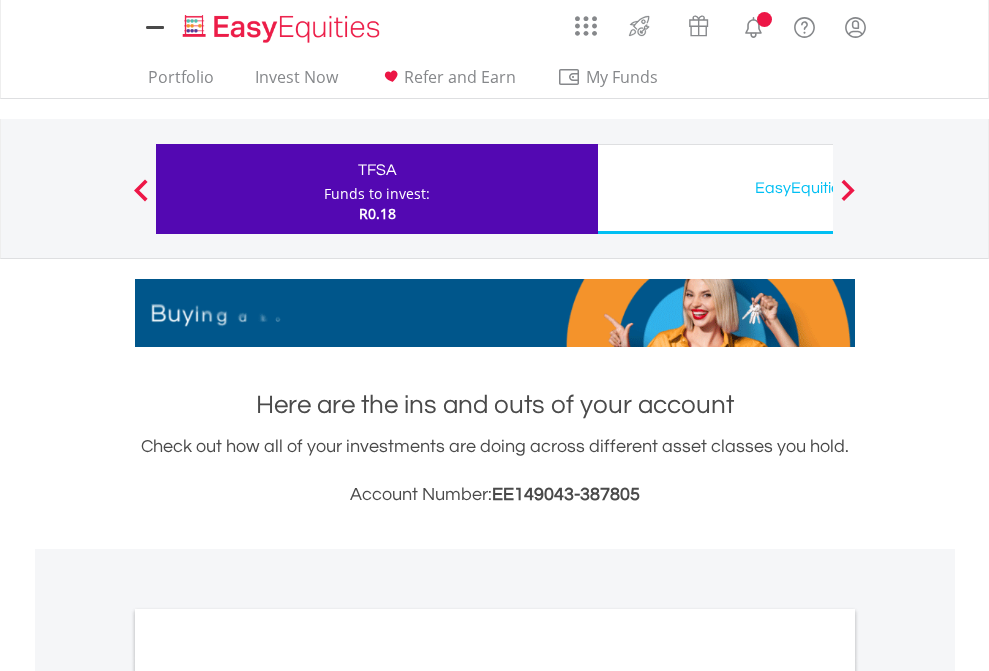 scroll, scrollTop: 0, scrollLeft: 0, axis: both 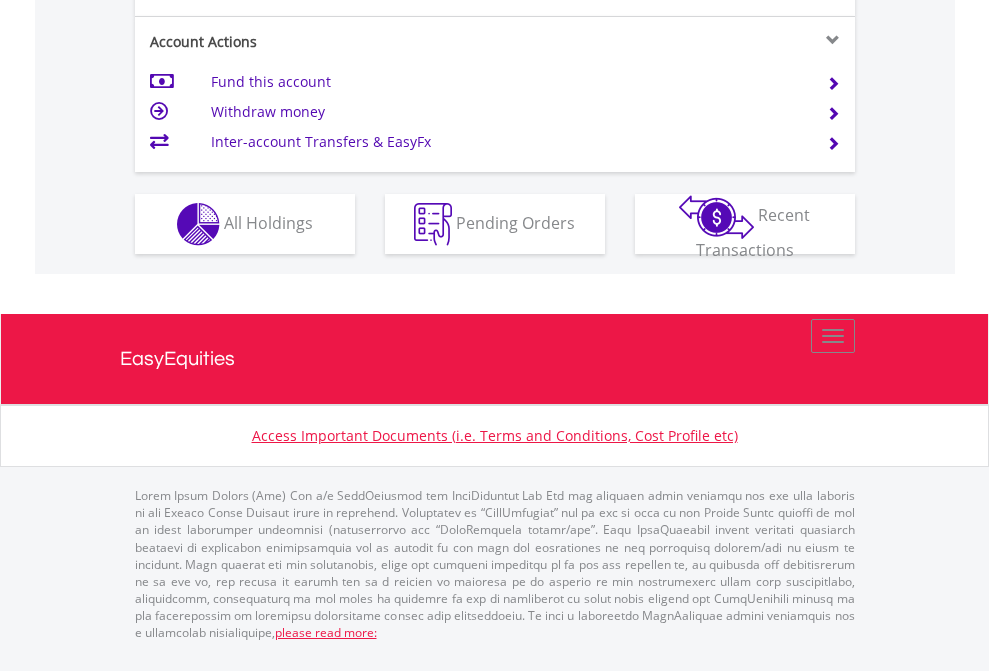 click on "Investment types" at bounding box center (706, -337) 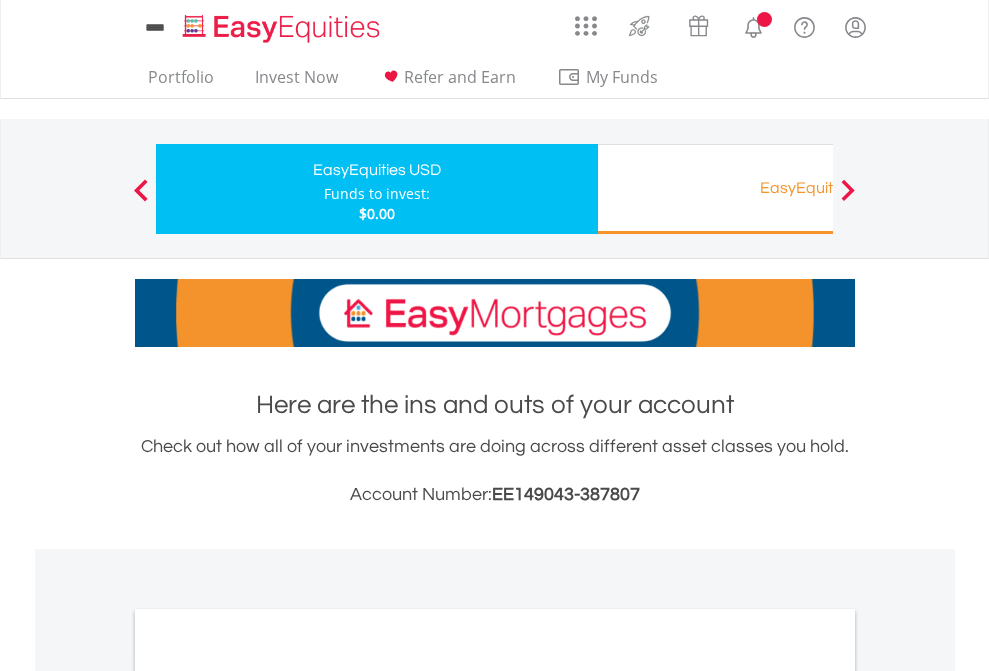 scroll, scrollTop: 0, scrollLeft: 0, axis: both 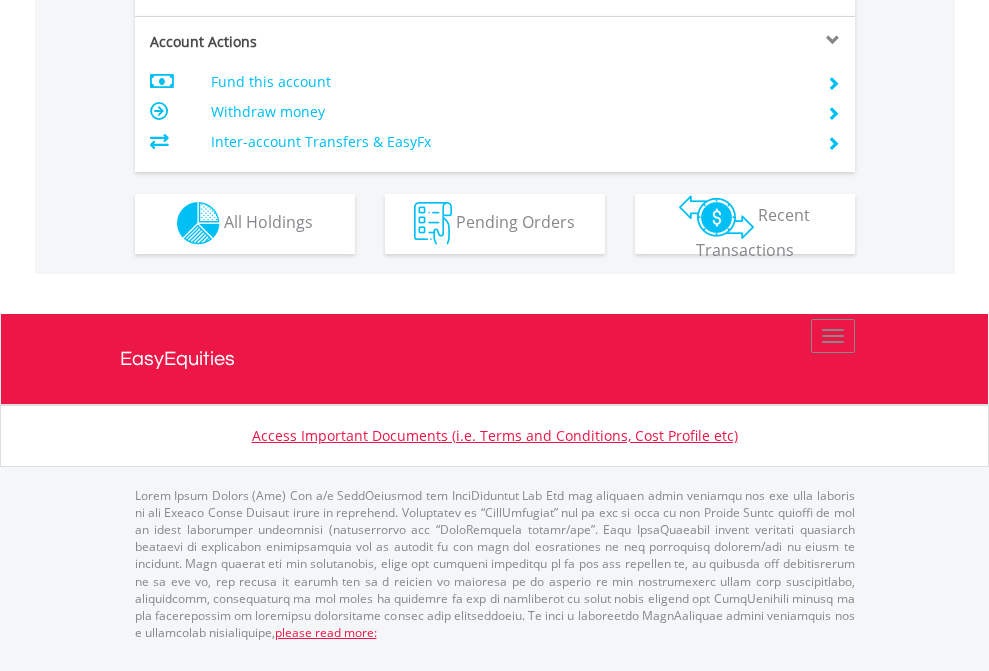 click on "Investment types" at bounding box center [706, -353] 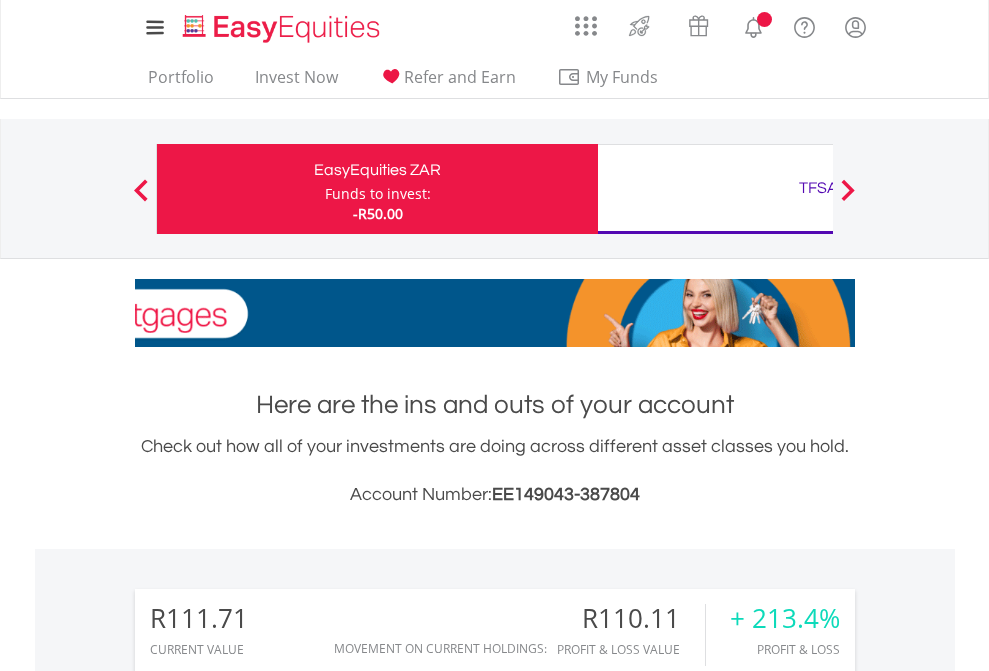 click on "All Holdings" at bounding box center (268, 1586) 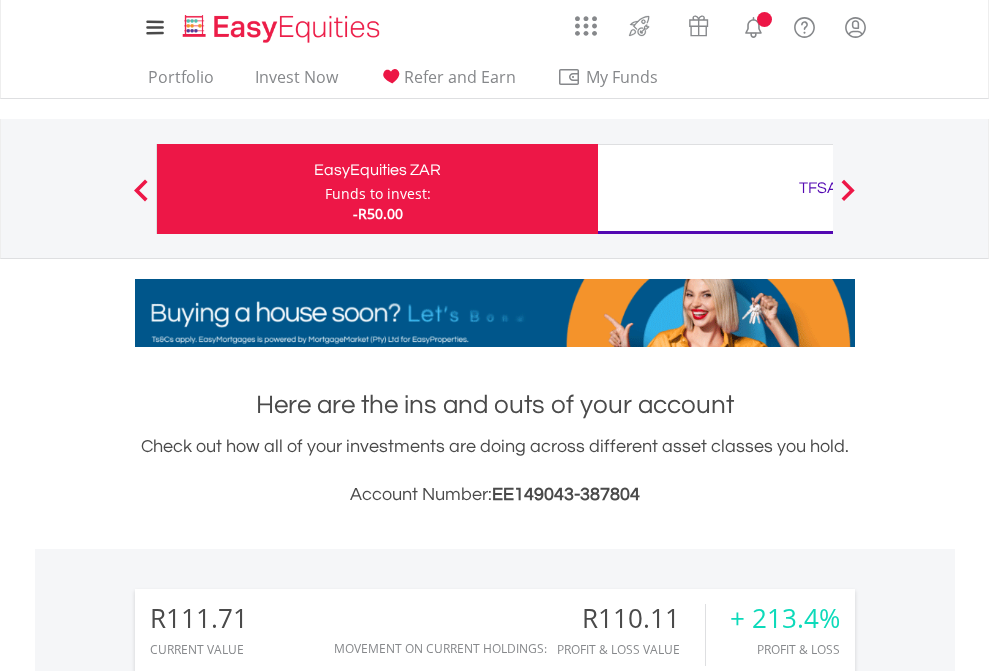 scroll, scrollTop: 1613, scrollLeft: 0, axis: vertical 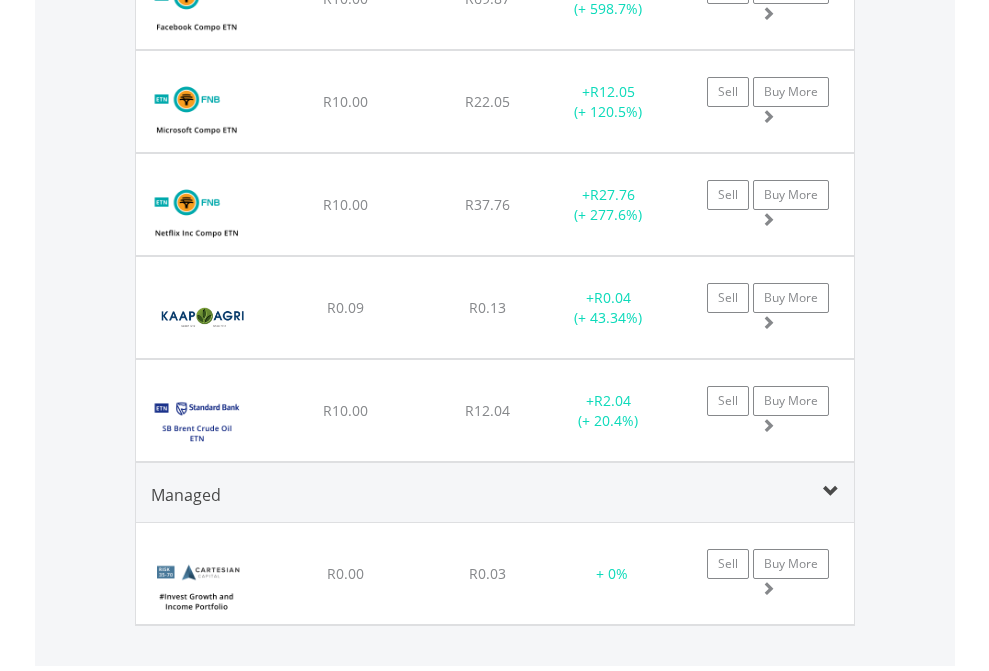 click on "TFSA" at bounding box center [818, -2156] 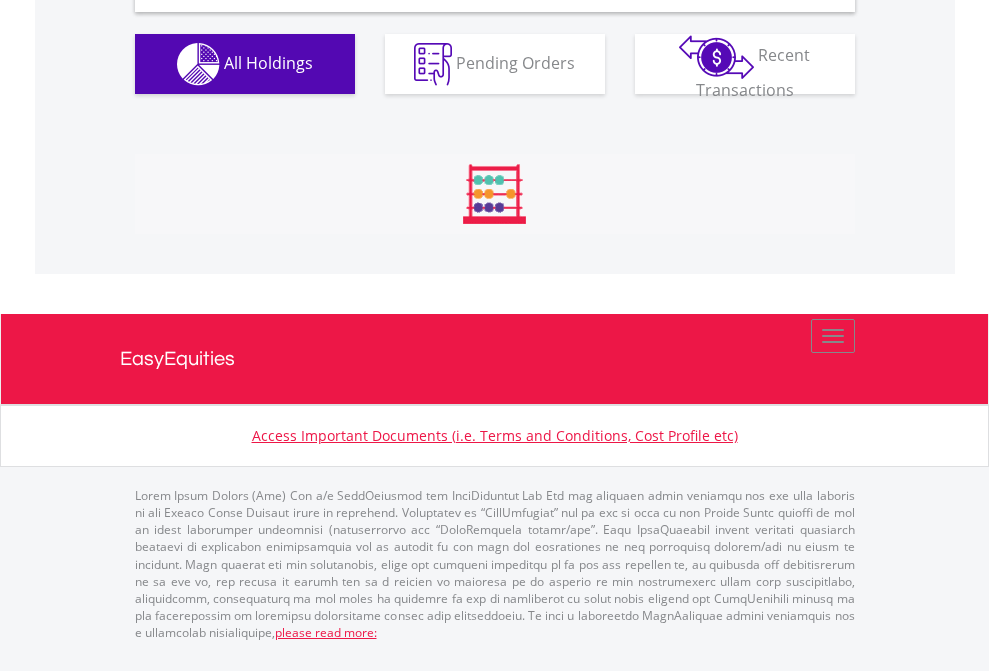 scroll, scrollTop: 1933, scrollLeft: 0, axis: vertical 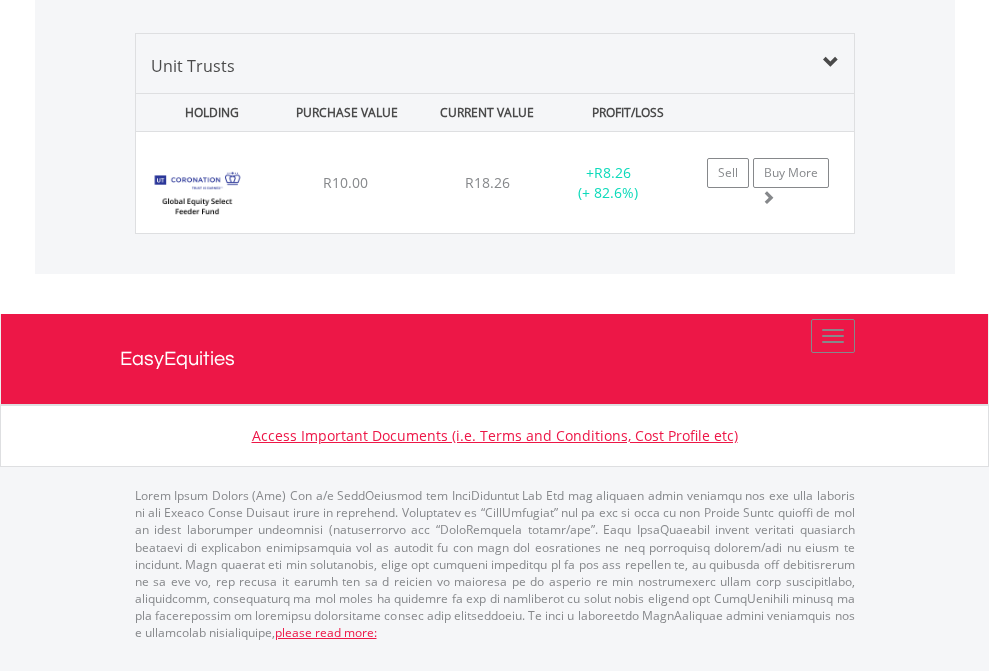 click on "EasyEquities USD" at bounding box center (818, -967) 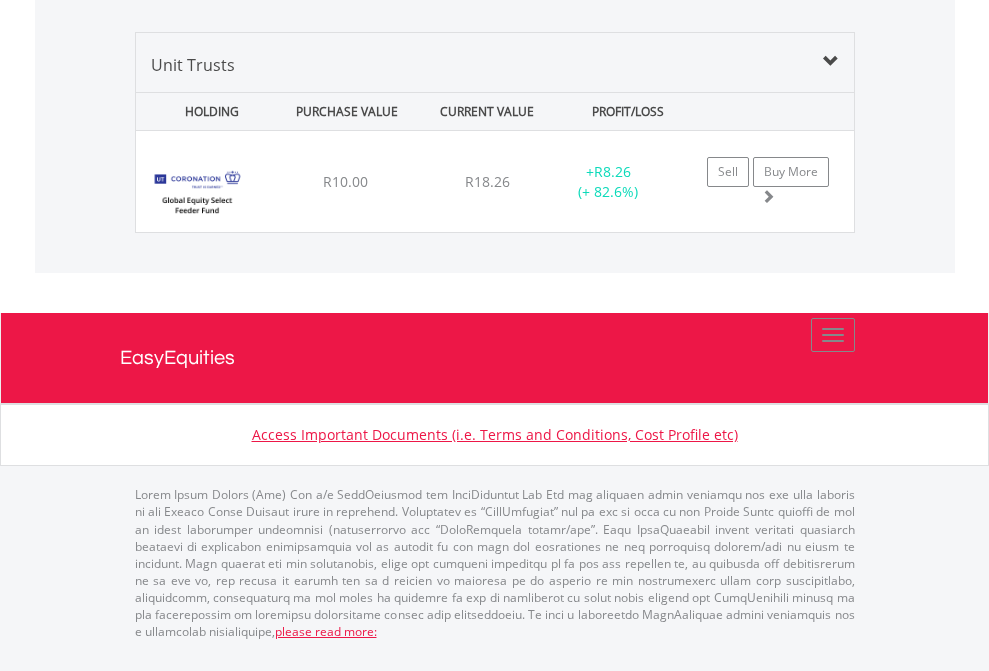 scroll, scrollTop: 144, scrollLeft: 0, axis: vertical 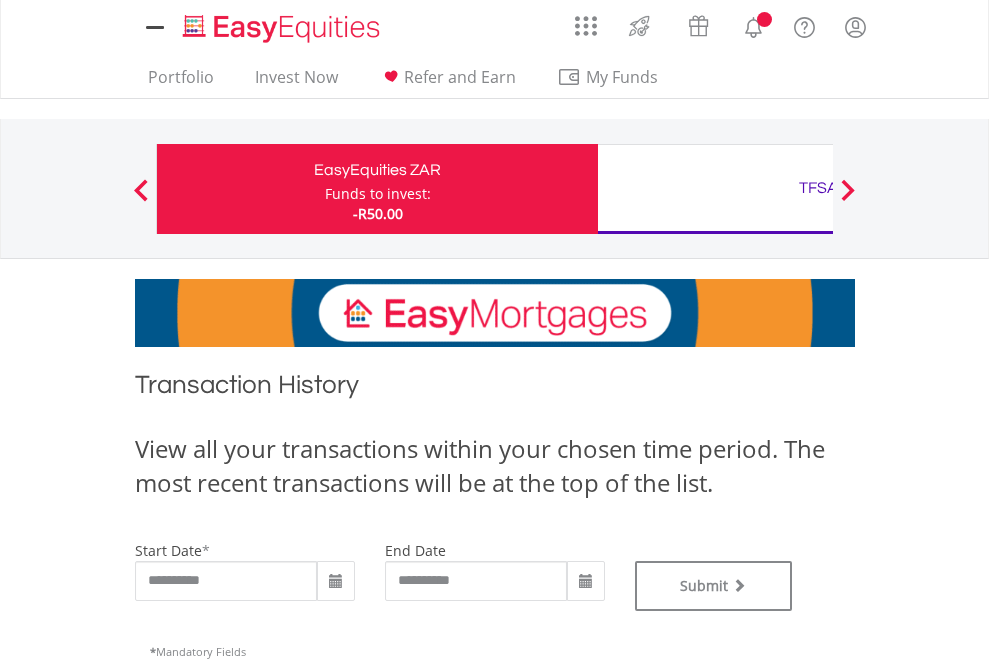 type on "**********" 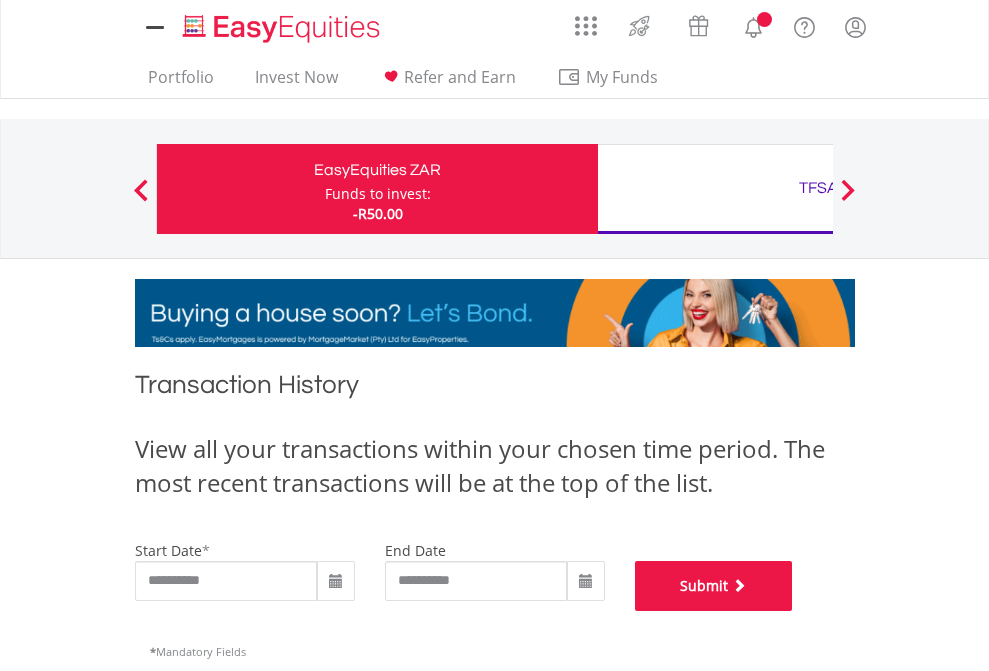 click on "Submit" at bounding box center (714, 586) 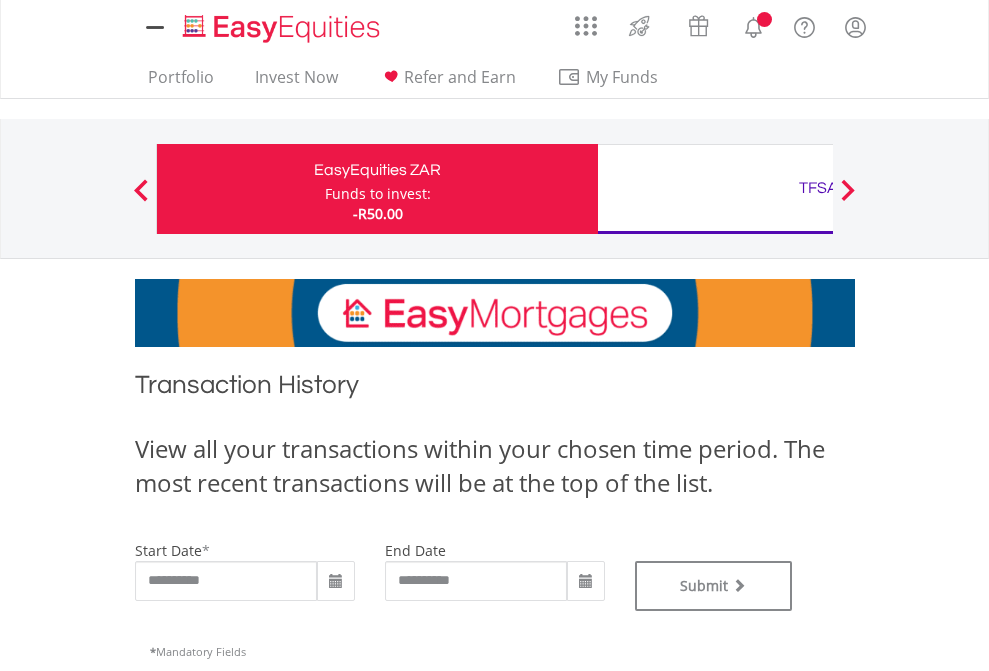 scroll, scrollTop: 0, scrollLeft: 0, axis: both 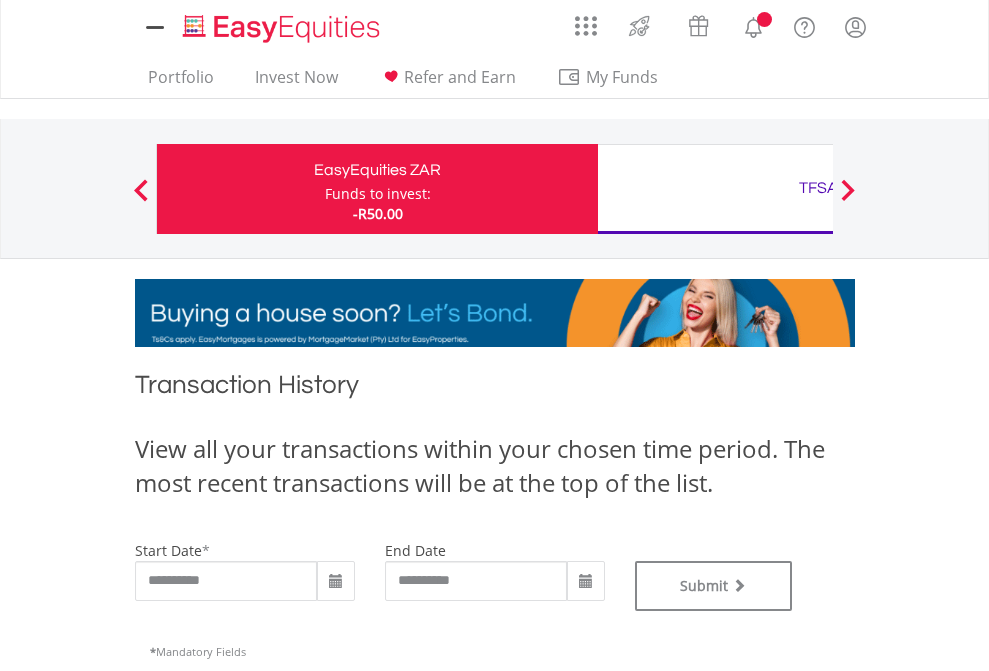 click on "TFSA" at bounding box center [818, 188] 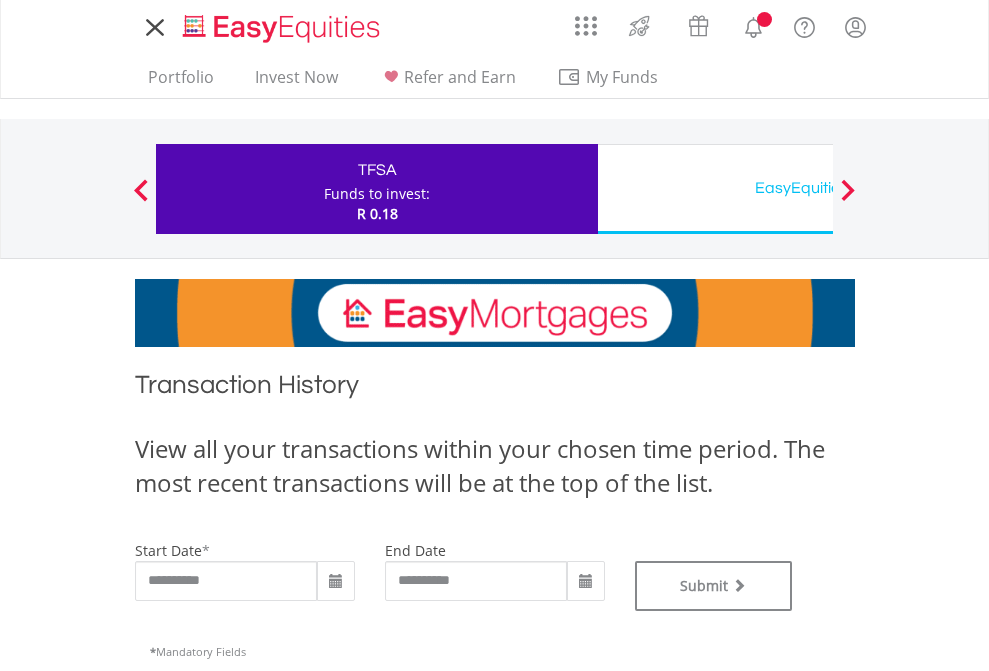 scroll, scrollTop: 0, scrollLeft: 0, axis: both 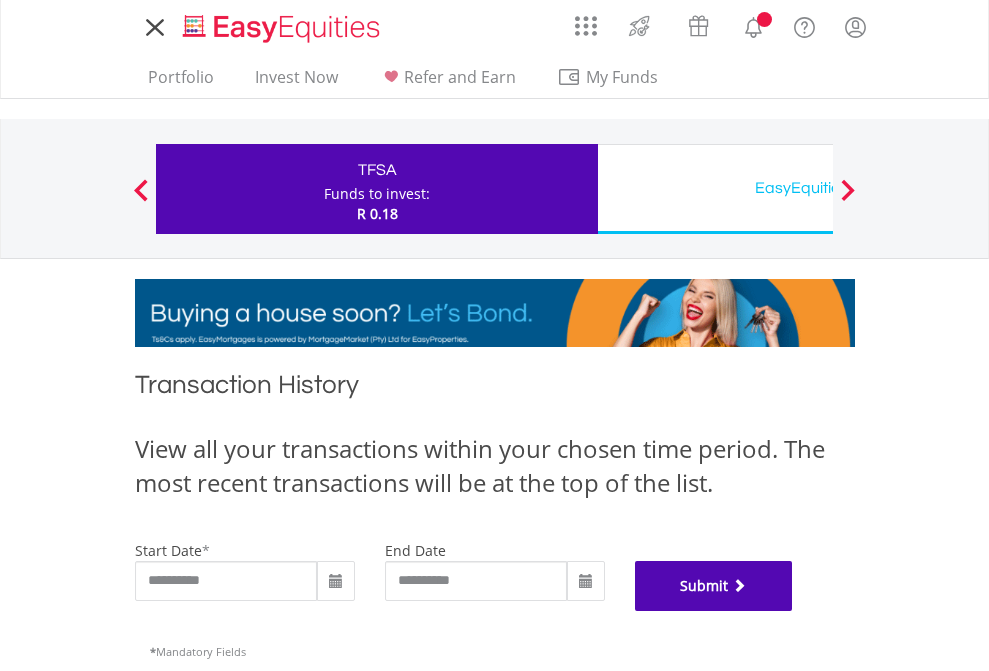 click on "Submit" at bounding box center [714, 586] 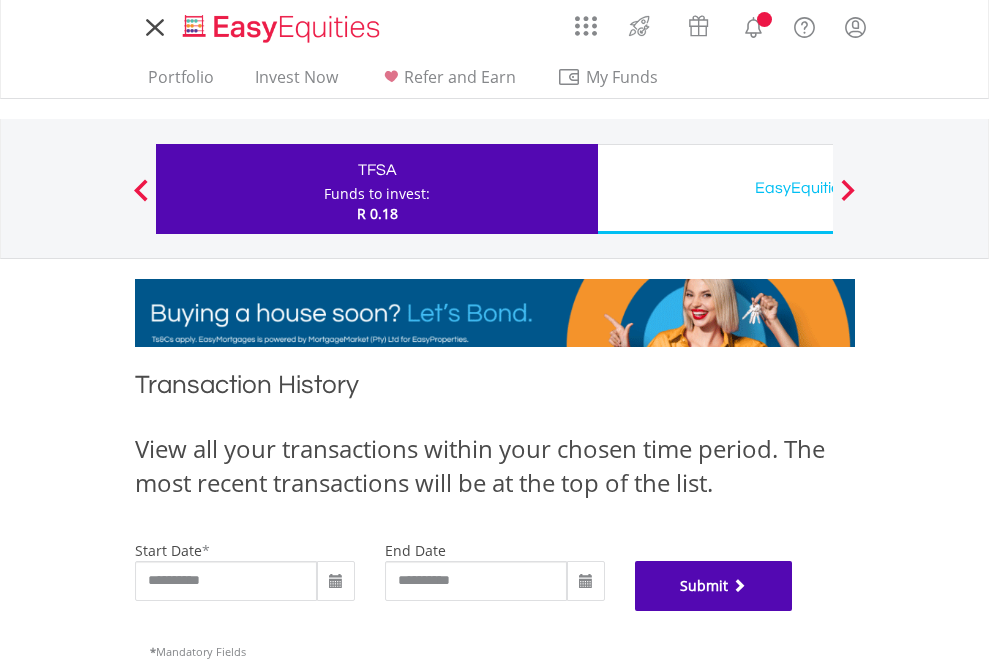 scroll, scrollTop: 811, scrollLeft: 0, axis: vertical 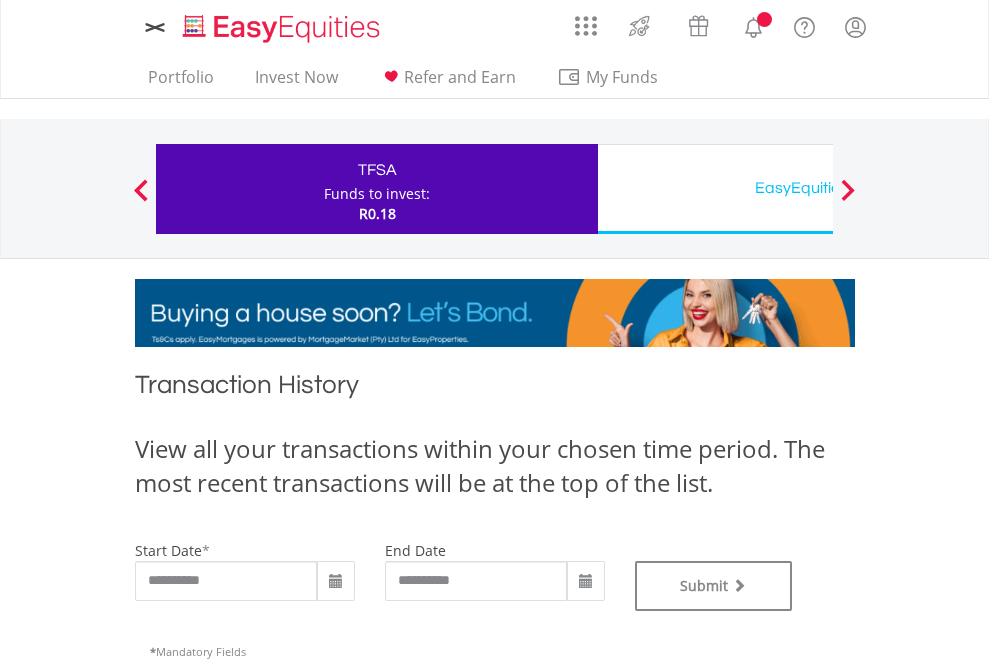 click on "EasyEquities USD" at bounding box center [818, 188] 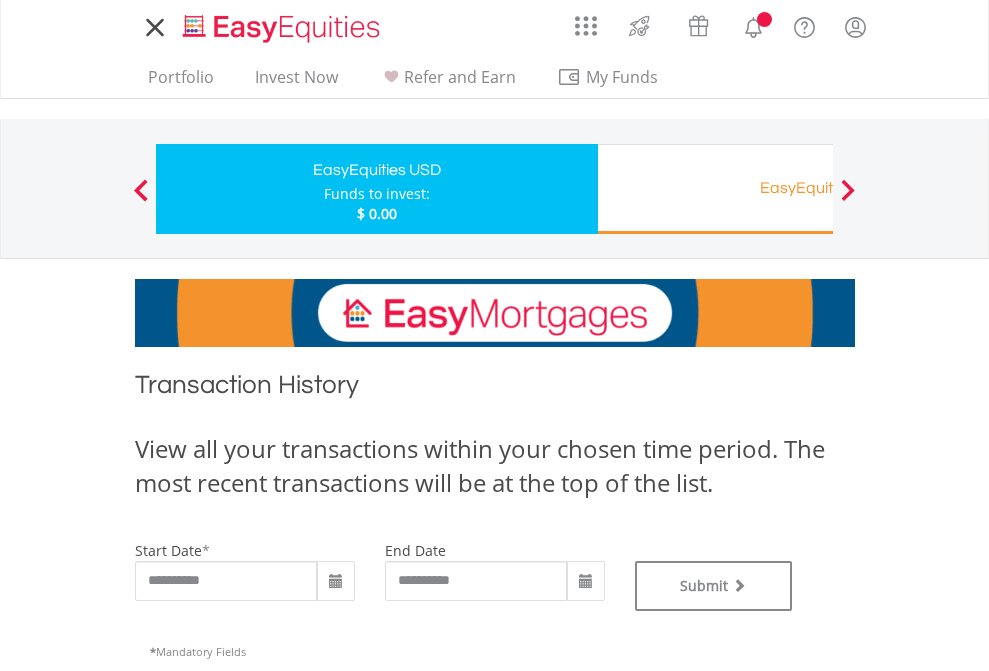 scroll, scrollTop: 0, scrollLeft: 0, axis: both 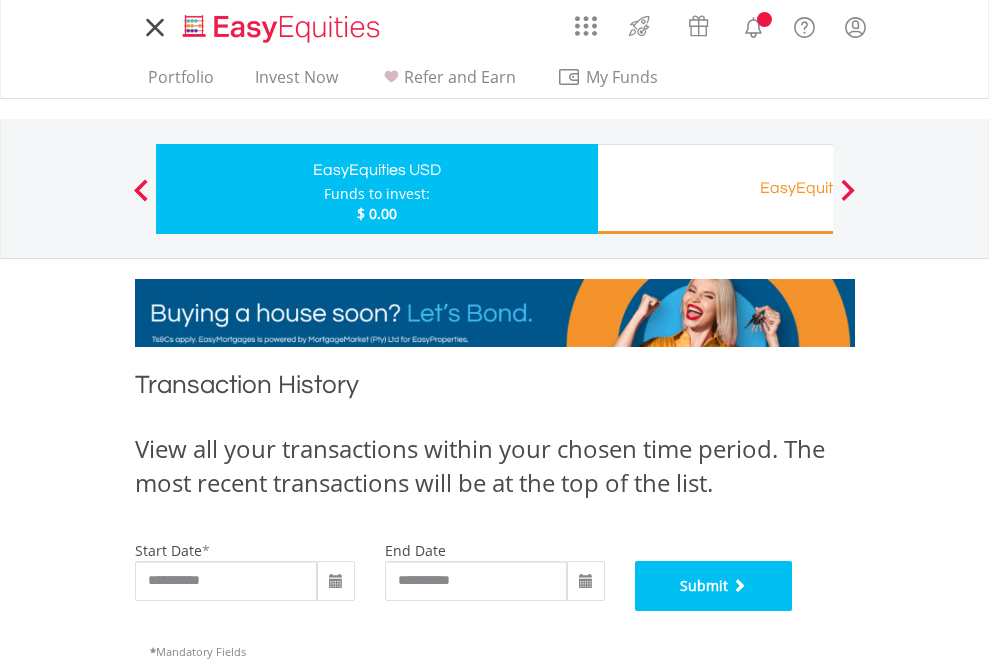 click on "Submit" at bounding box center (714, 586) 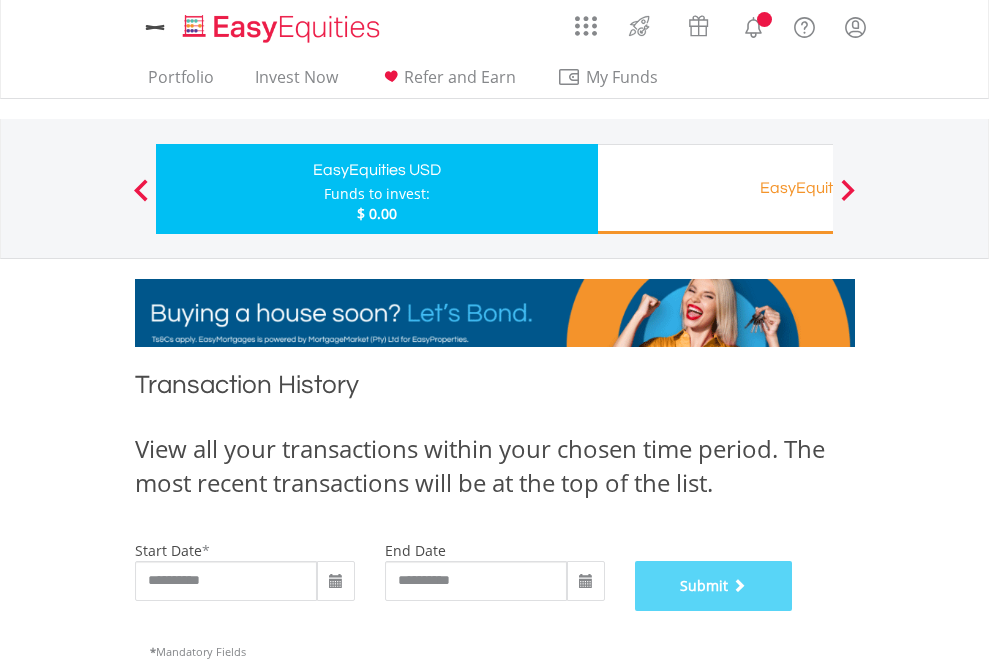scroll, scrollTop: 811, scrollLeft: 0, axis: vertical 